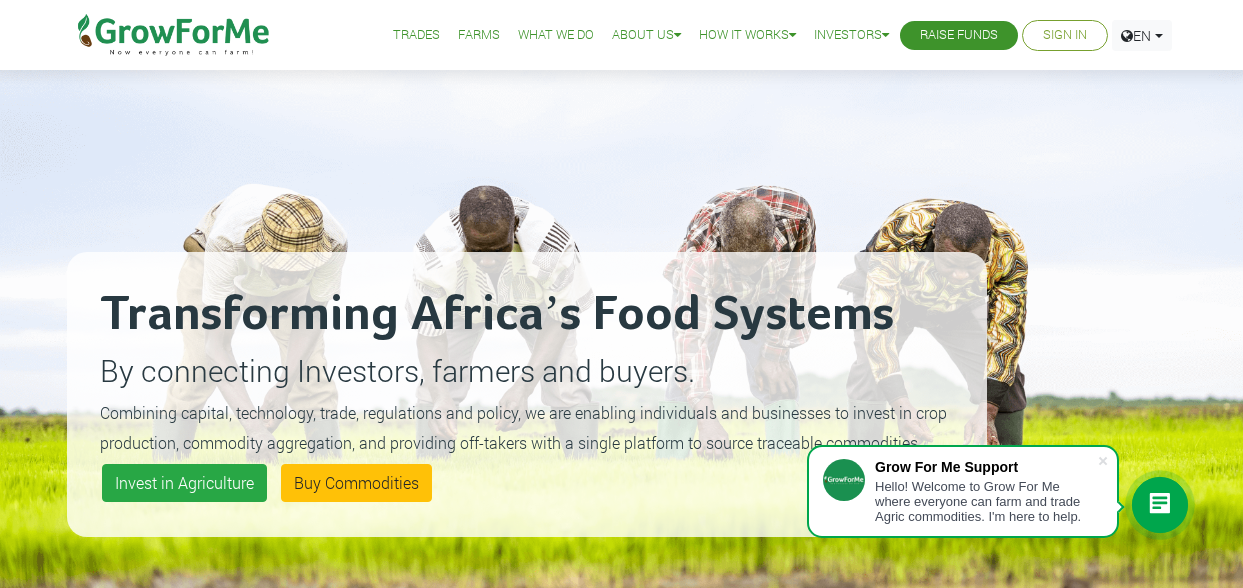 scroll, scrollTop: 0, scrollLeft: 0, axis: both 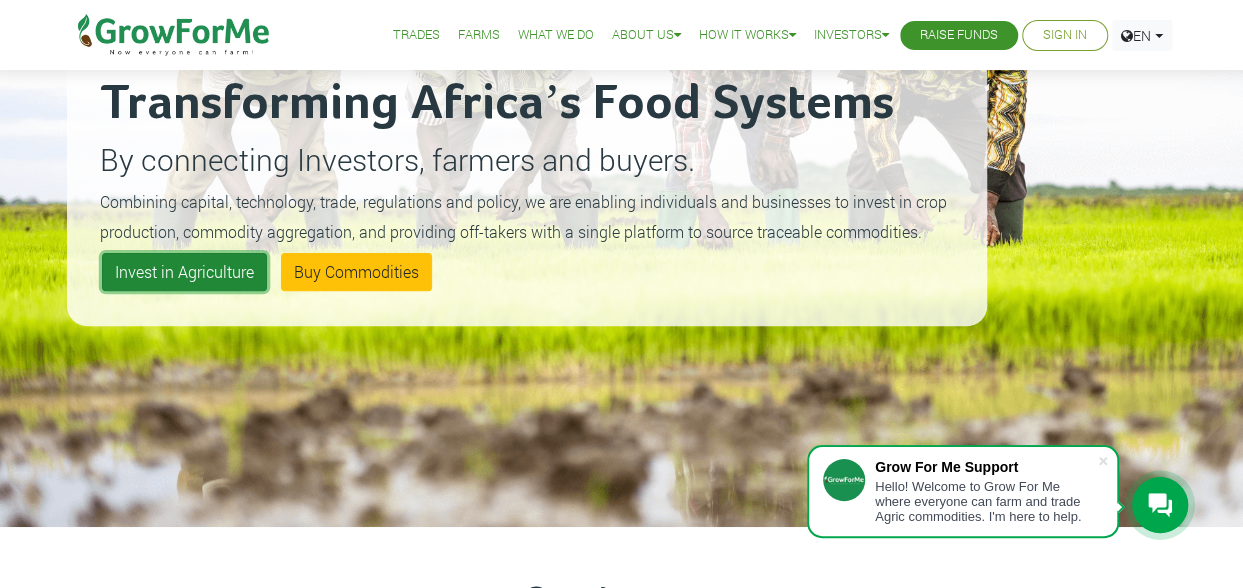 click on "Invest in Agriculture" at bounding box center (184, 272) 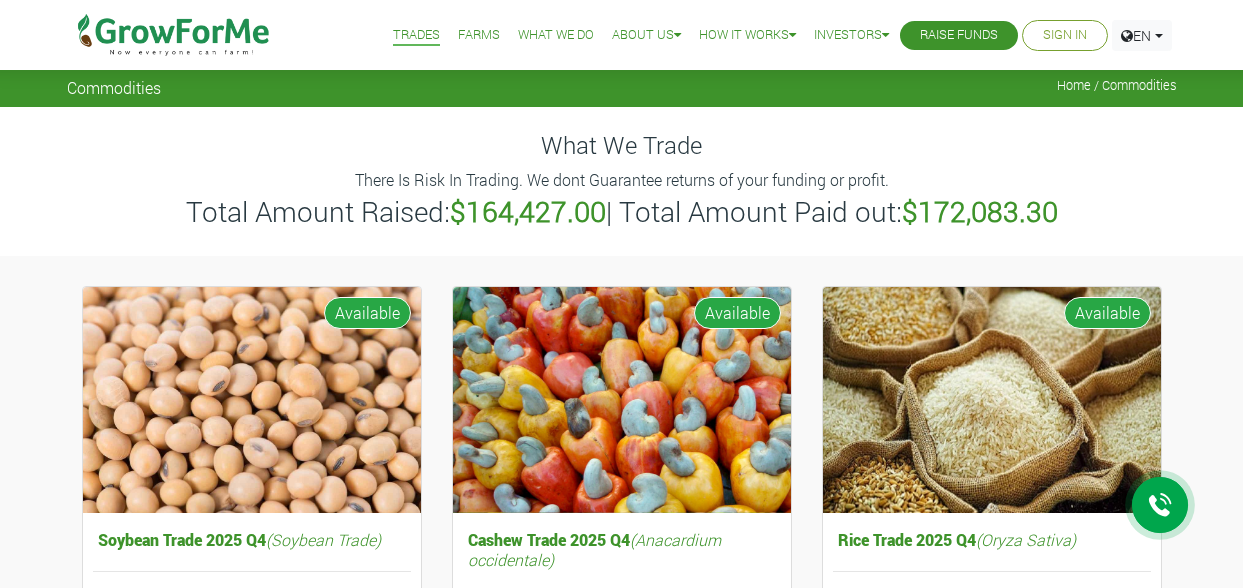 scroll, scrollTop: 0, scrollLeft: 0, axis: both 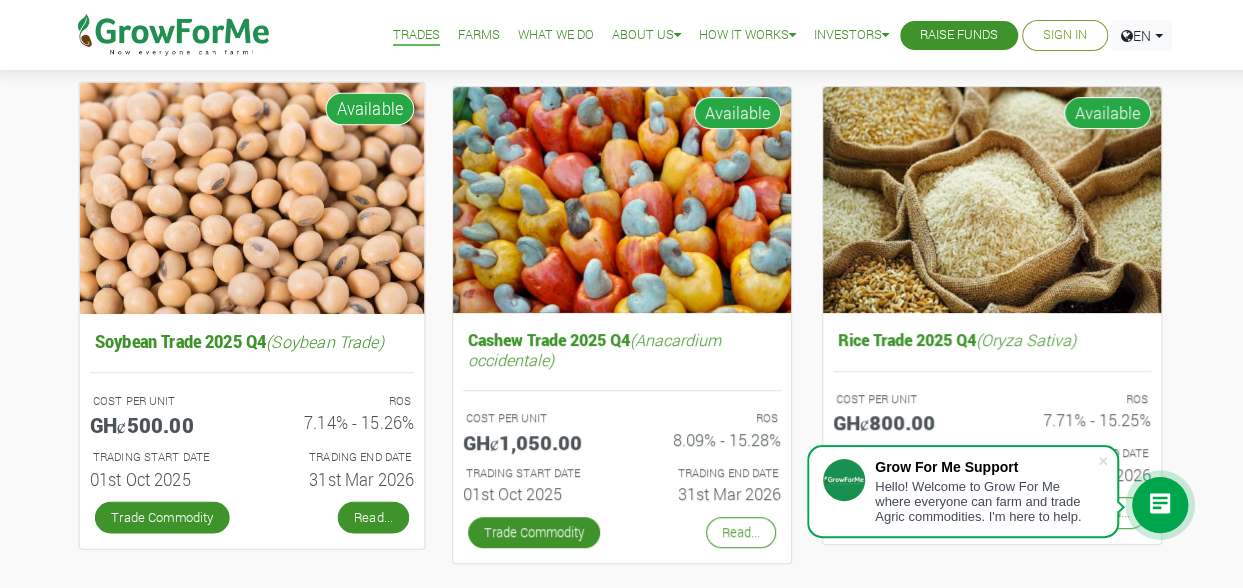 click on "Read..." at bounding box center [372, 517] 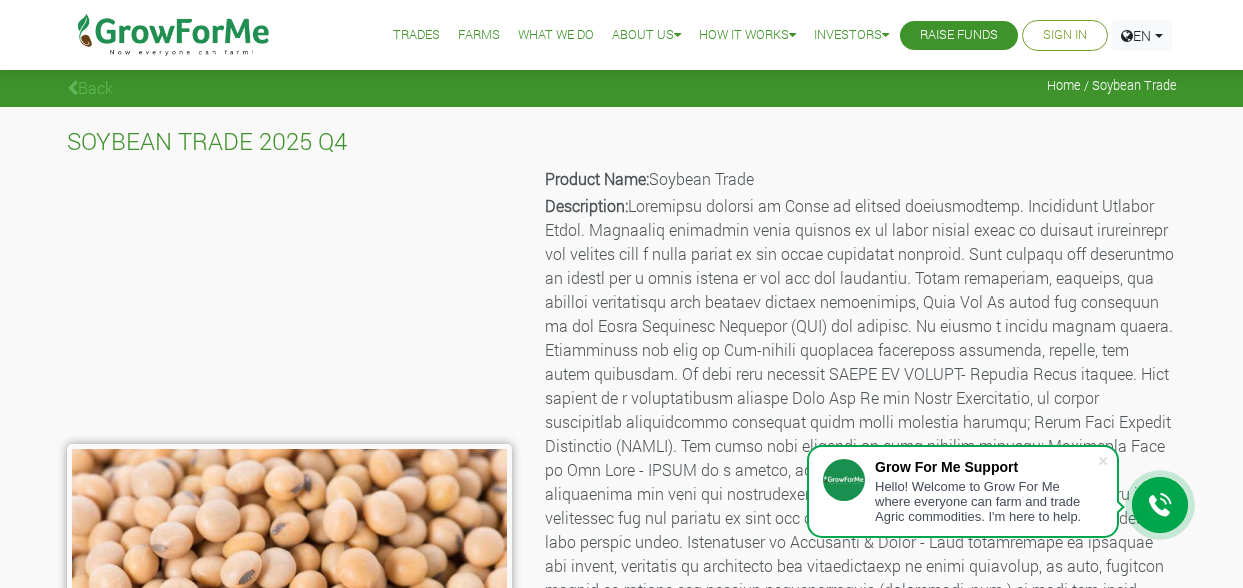 scroll, scrollTop: 0, scrollLeft: 0, axis: both 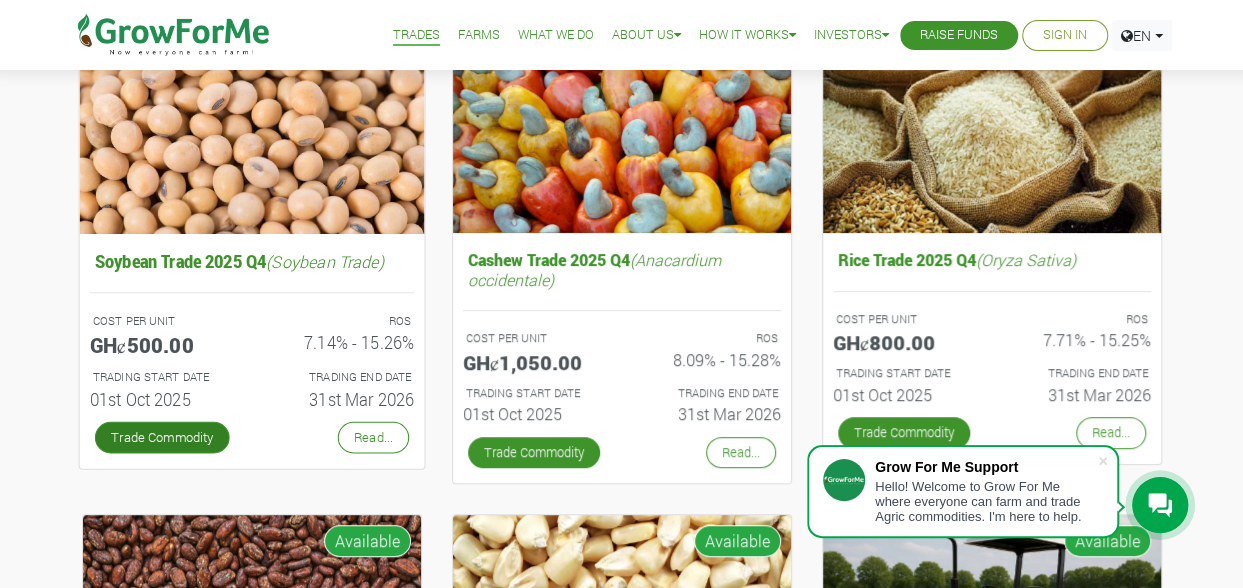 click on "Trade Commodity" at bounding box center (161, 437) 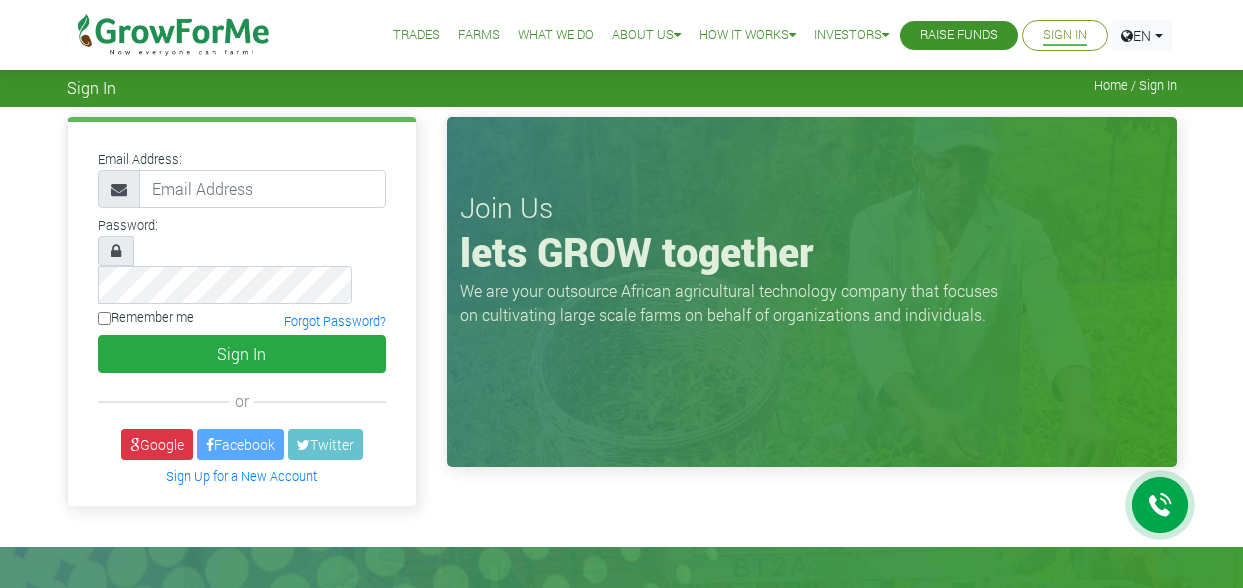 scroll, scrollTop: 0, scrollLeft: 0, axis: both 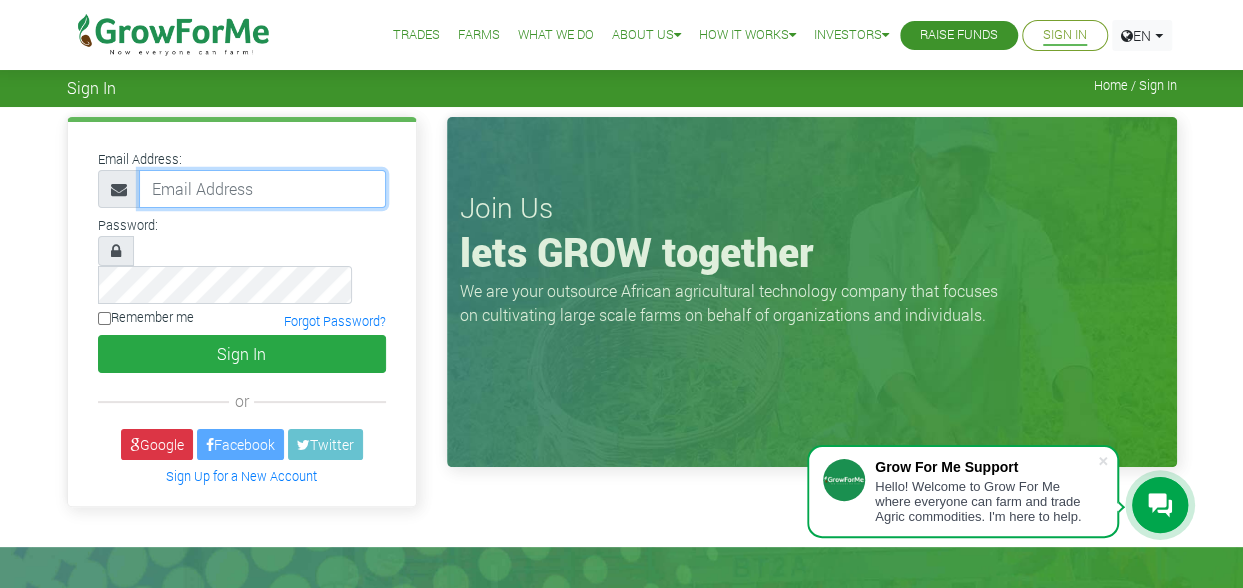 click at bounding box center [262, 189] 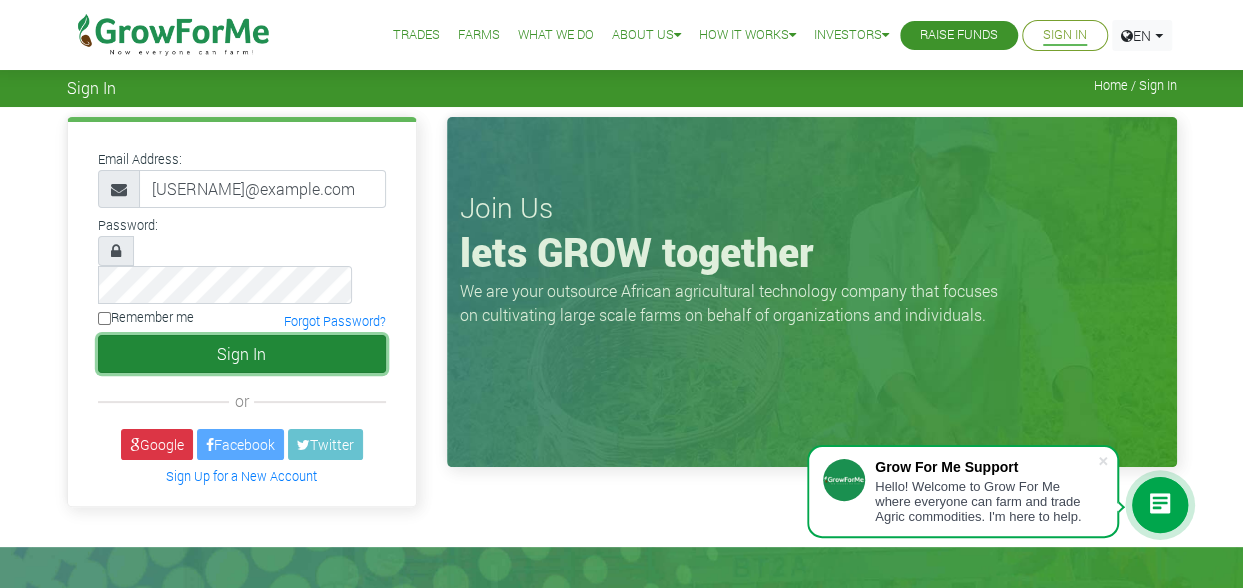 click on "Sign In" at bounding box center [242, 354] 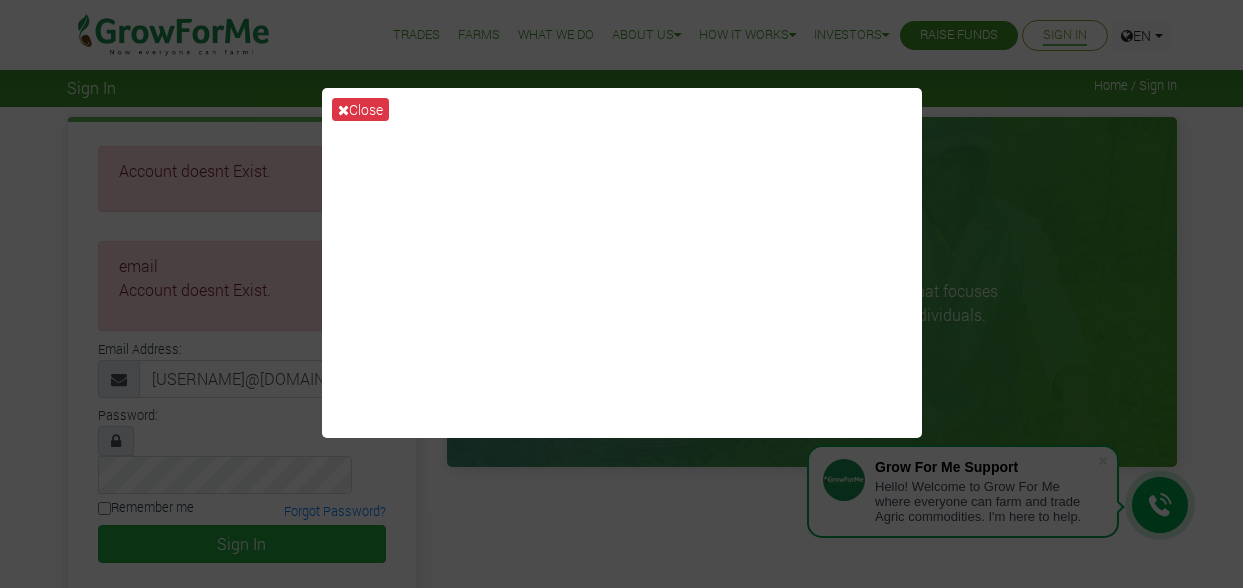 scroll, scrollTop: 0, scrollLeft: 0, axis: both 